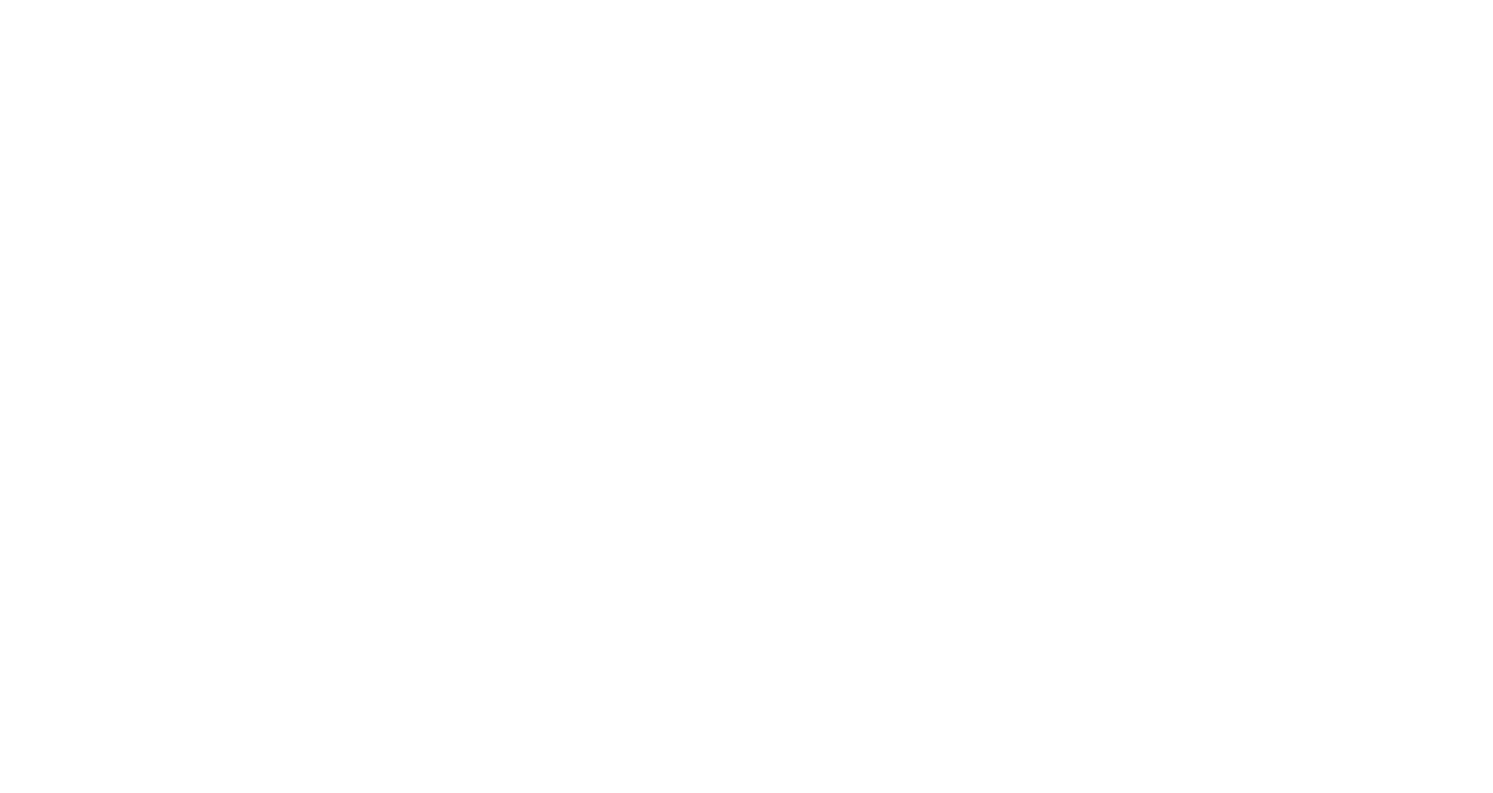 scroll, scrollTop: 0, scrollLeft: 0, axis: both 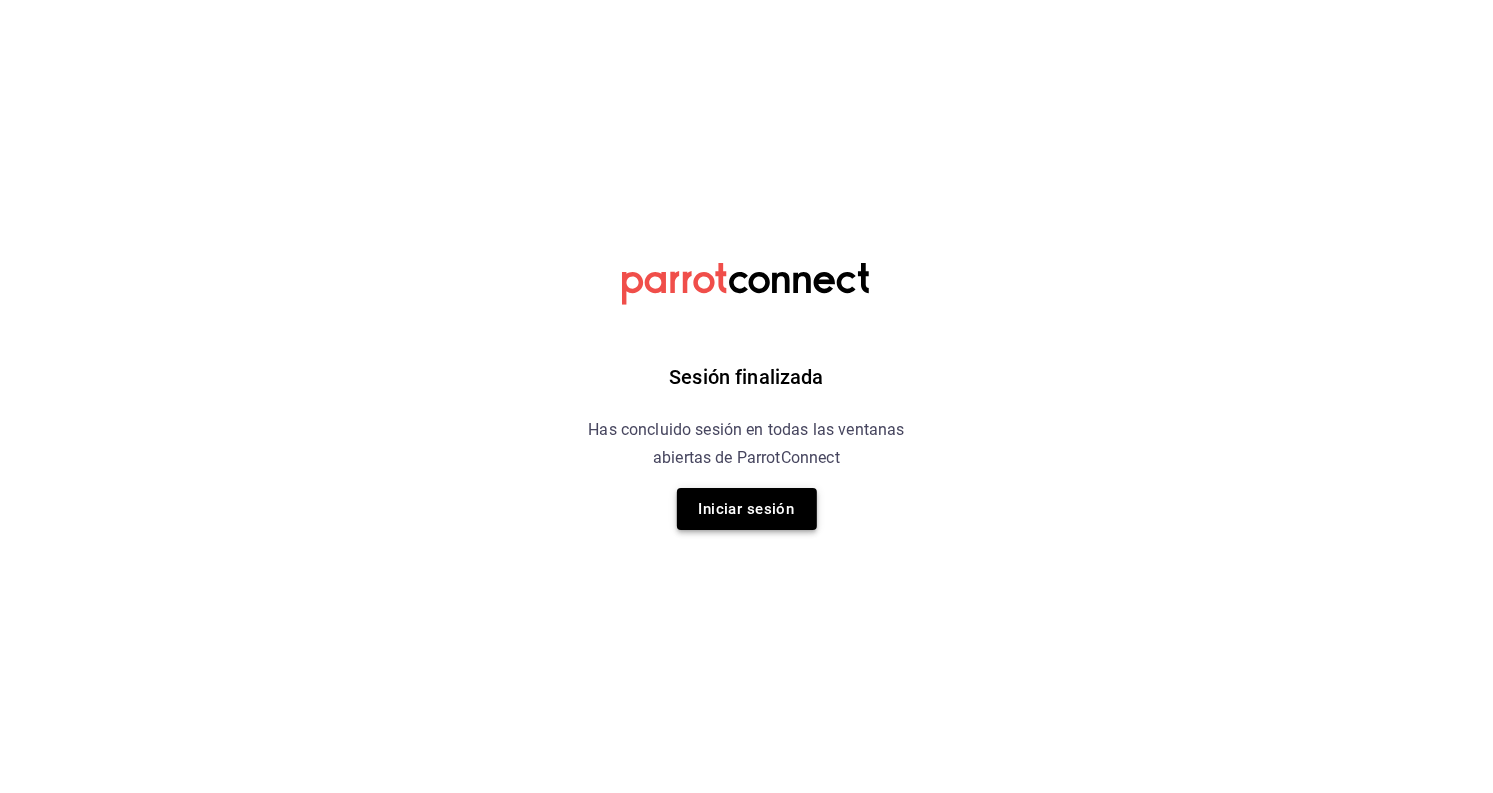click on "Iniciar sesión" at bounding box center [747, 509] 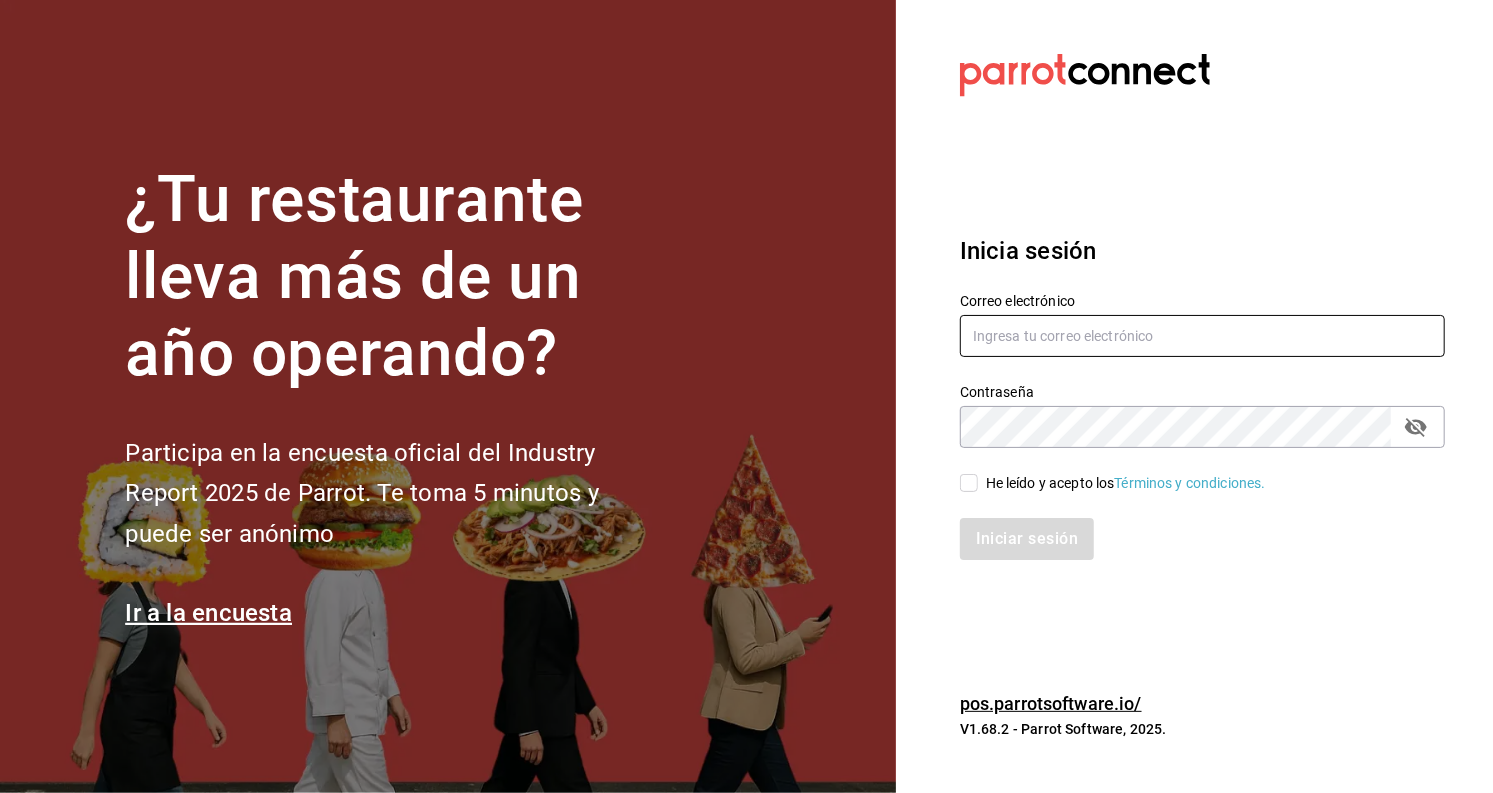 click at bounding box center (1202, 336) 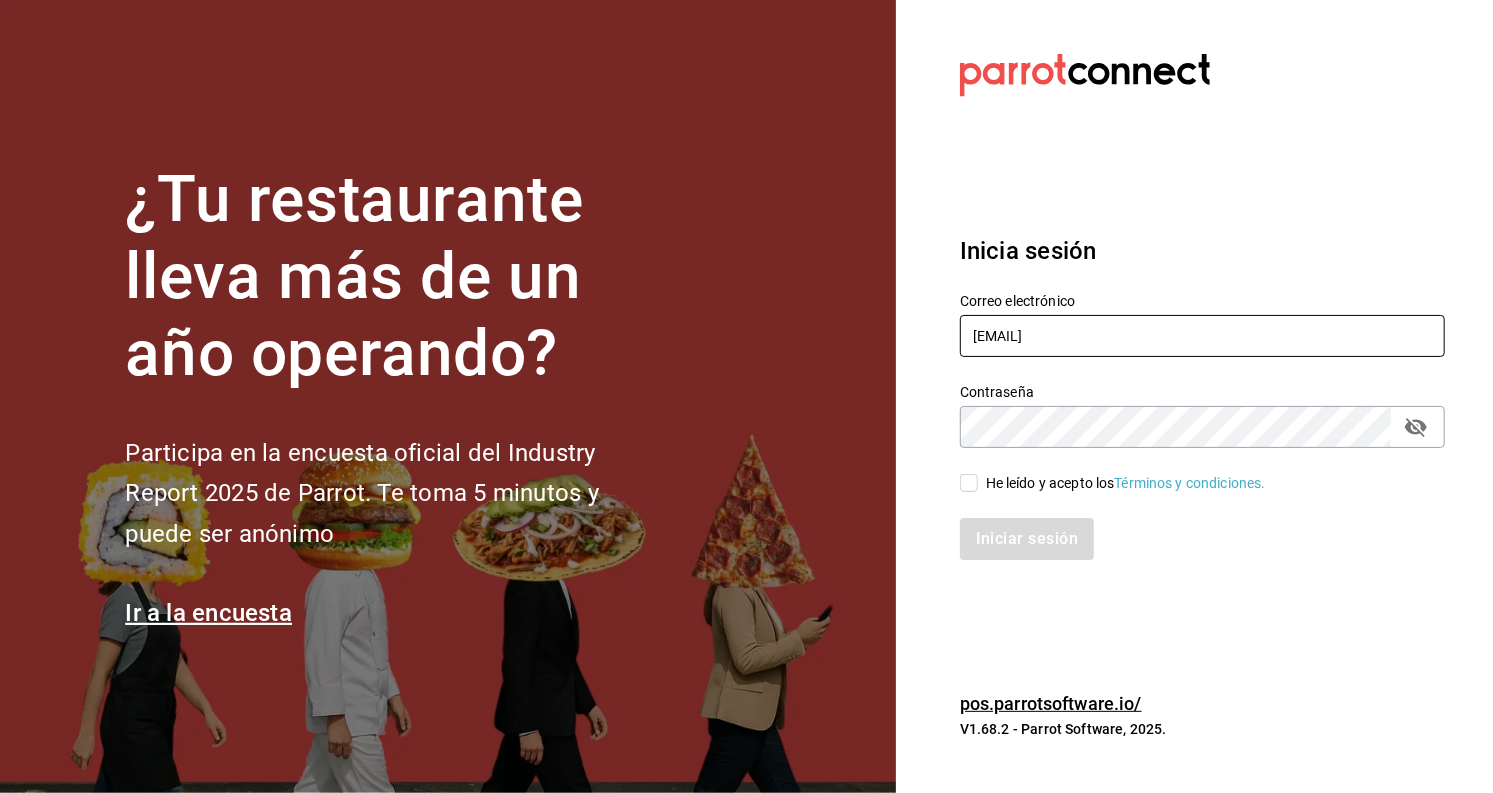 type on "[EMAIL]" 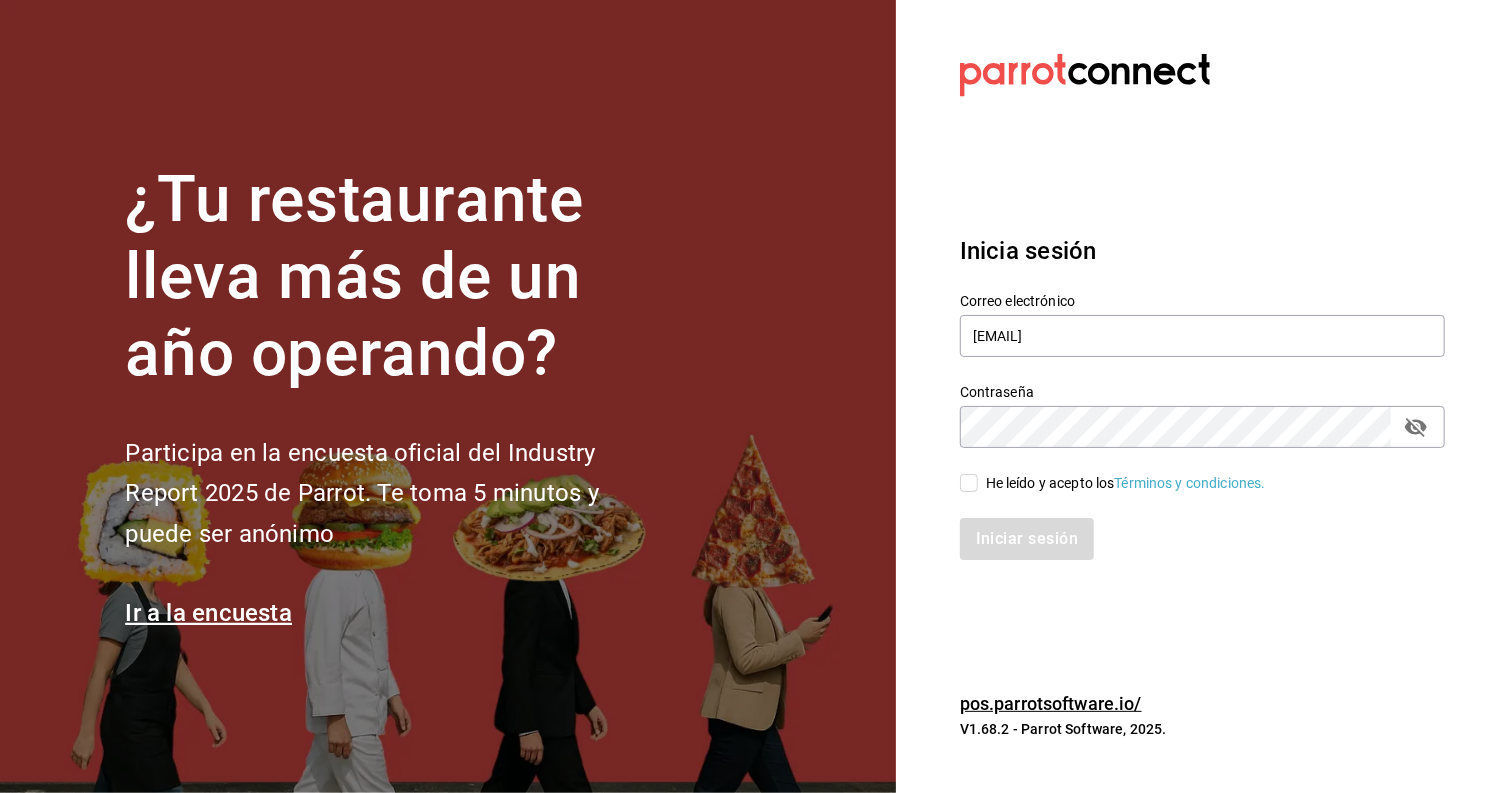 click on "He leído y acepto los  Términos y condiciones." at bounding box center [969, 483] 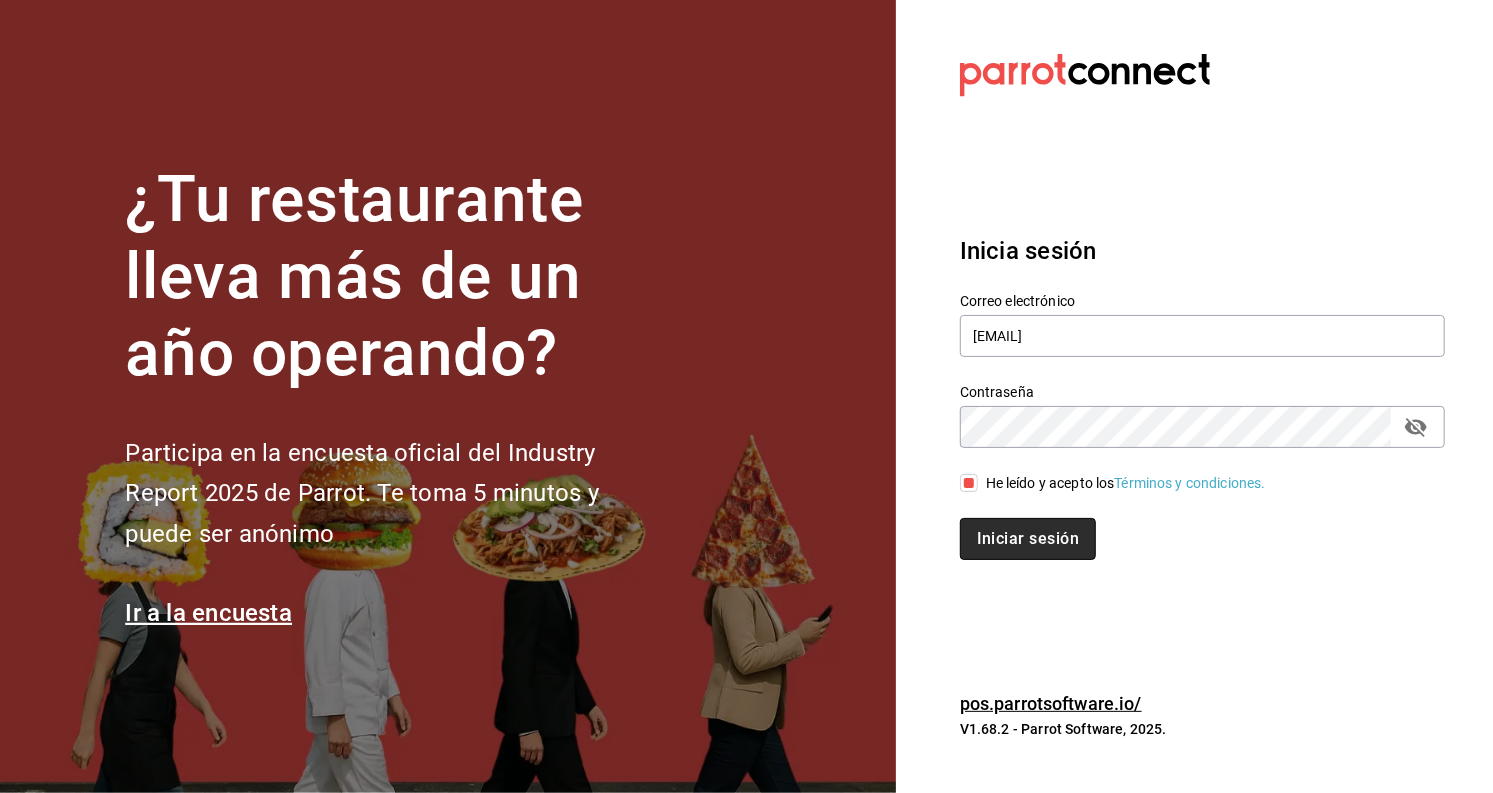 click on "Iniciar sesión" at bounding box center (1028, 539) 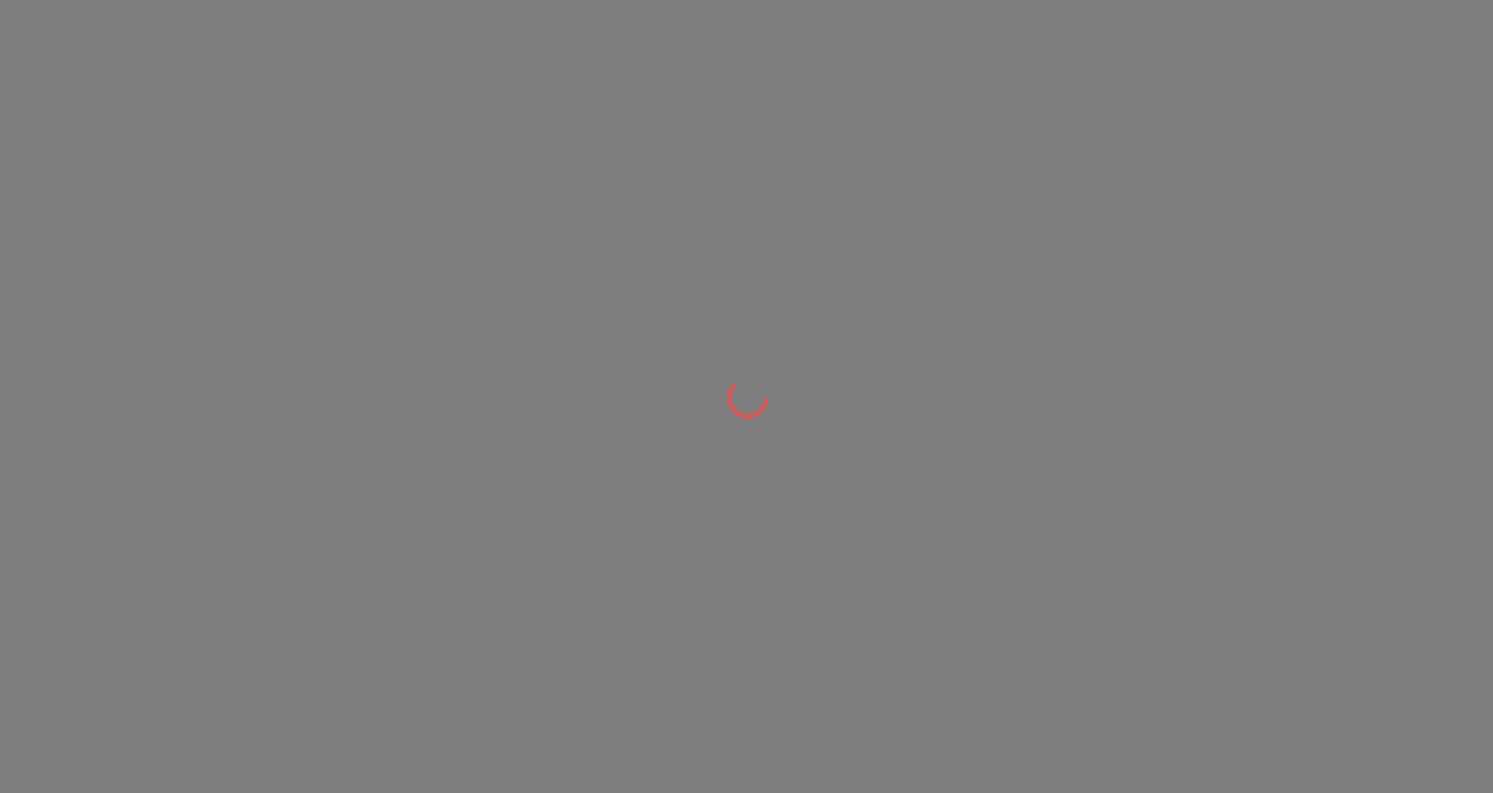 scroll, scrollTop: 0, scrollLeft: 0, axis: both 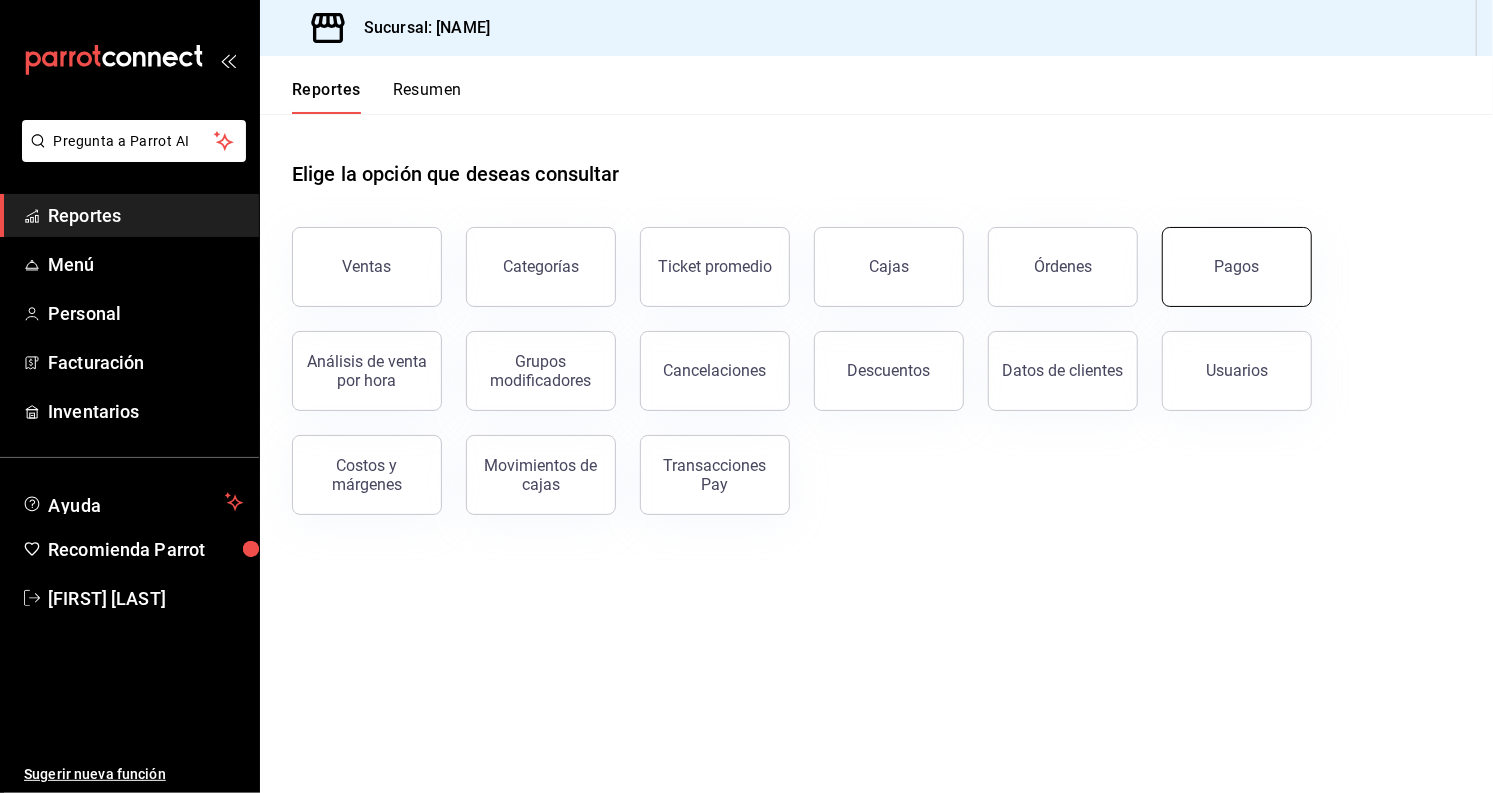 click on "Pagos" at bounding box center [1237, 267] 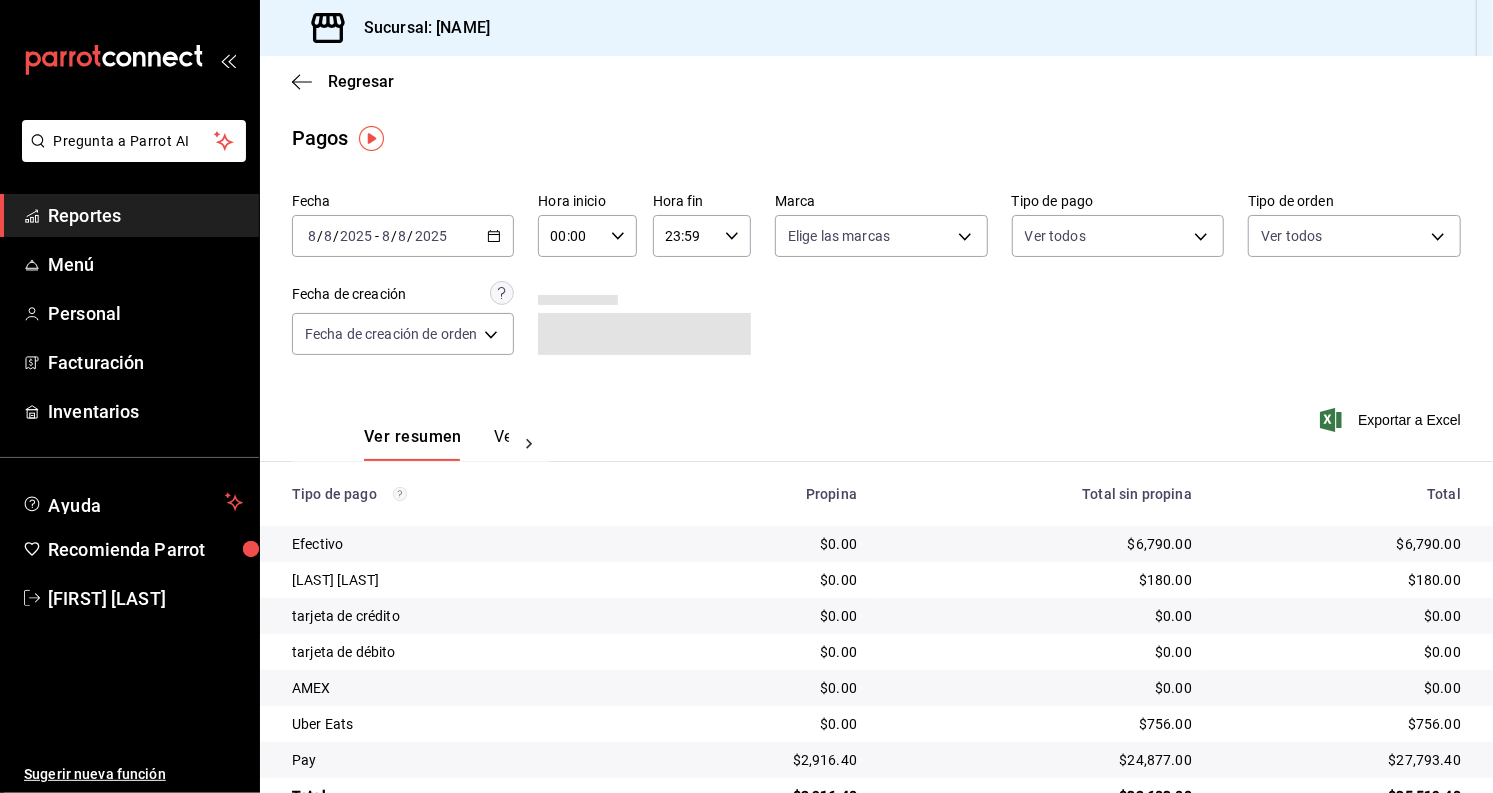 drag, startPoint x: 1179, startPoint y: 586, endPoint x: 1179, endPoint y: 621, distance: 35 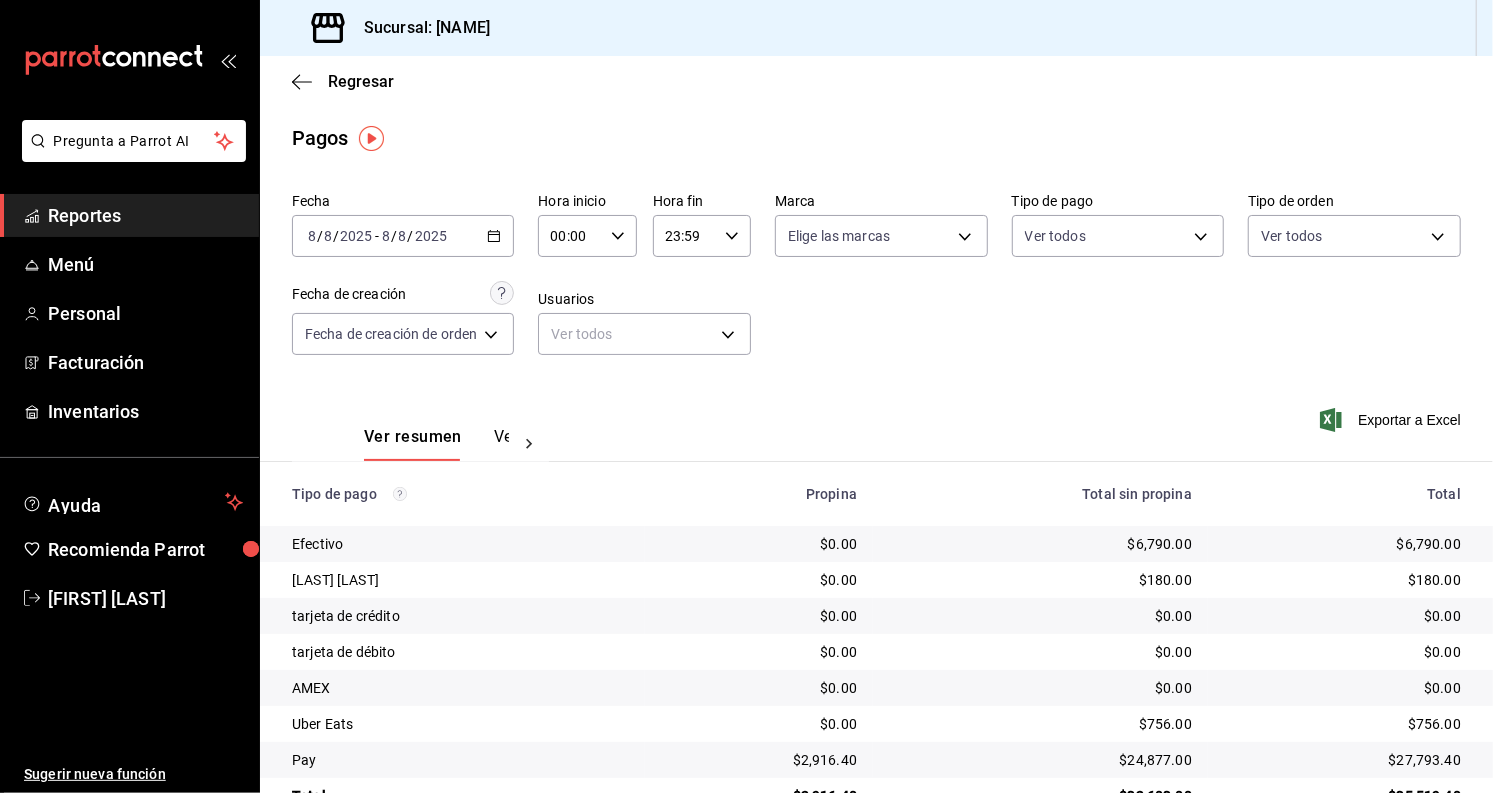 click on "$0.00" at bounding box center (1040, 688) 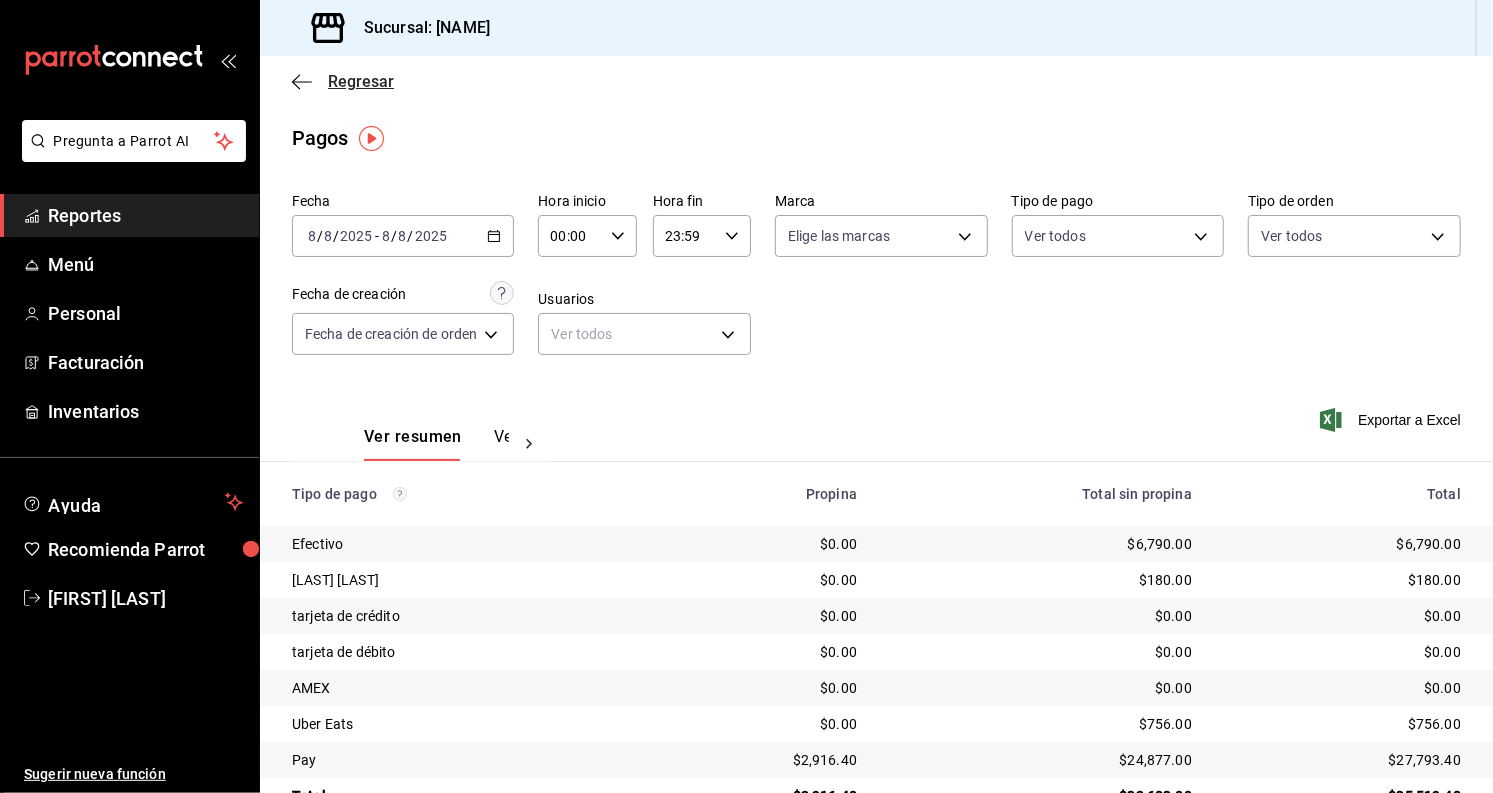 click 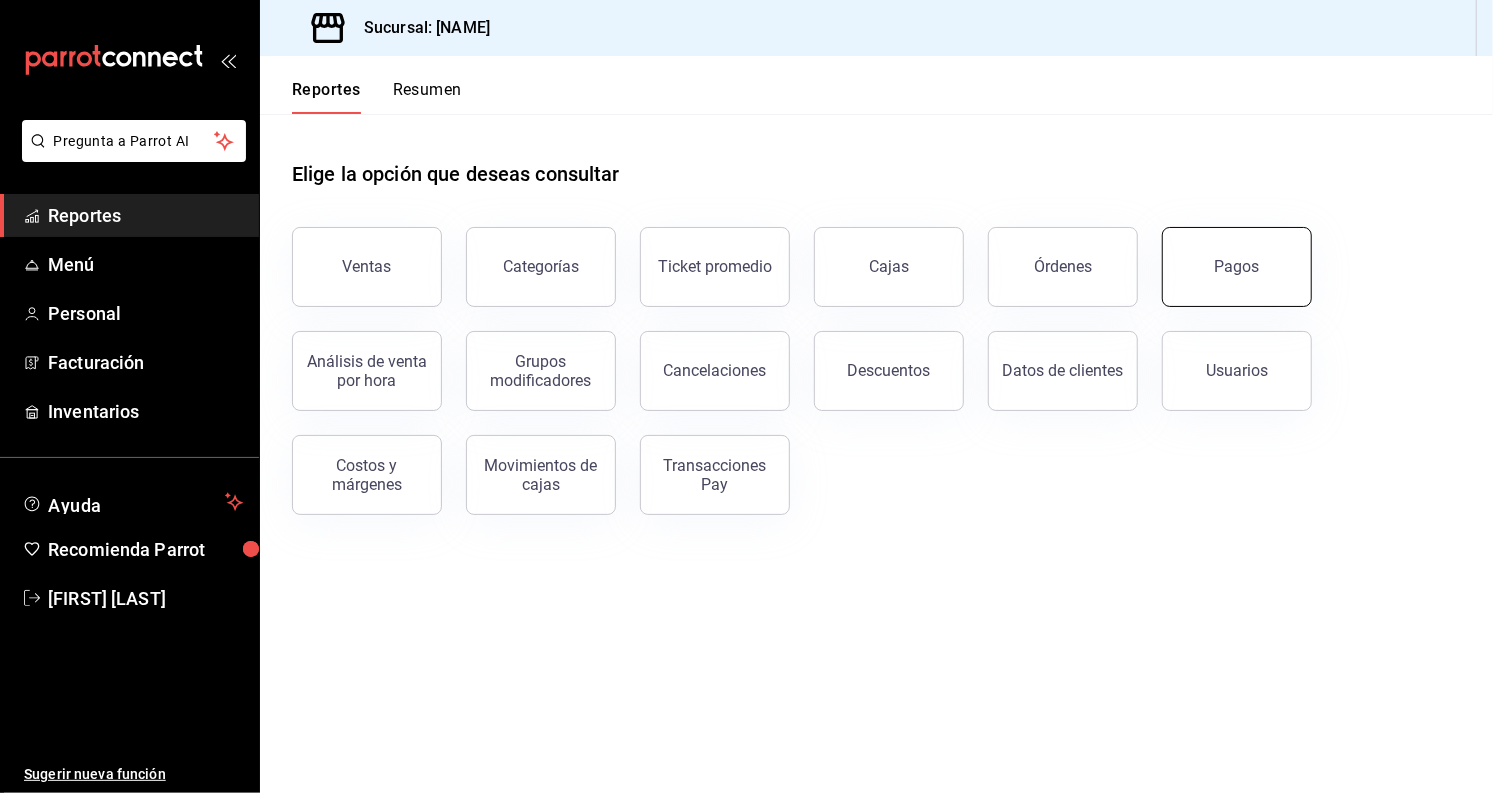 click on "Pagos" at bounding box center (1237, 267) 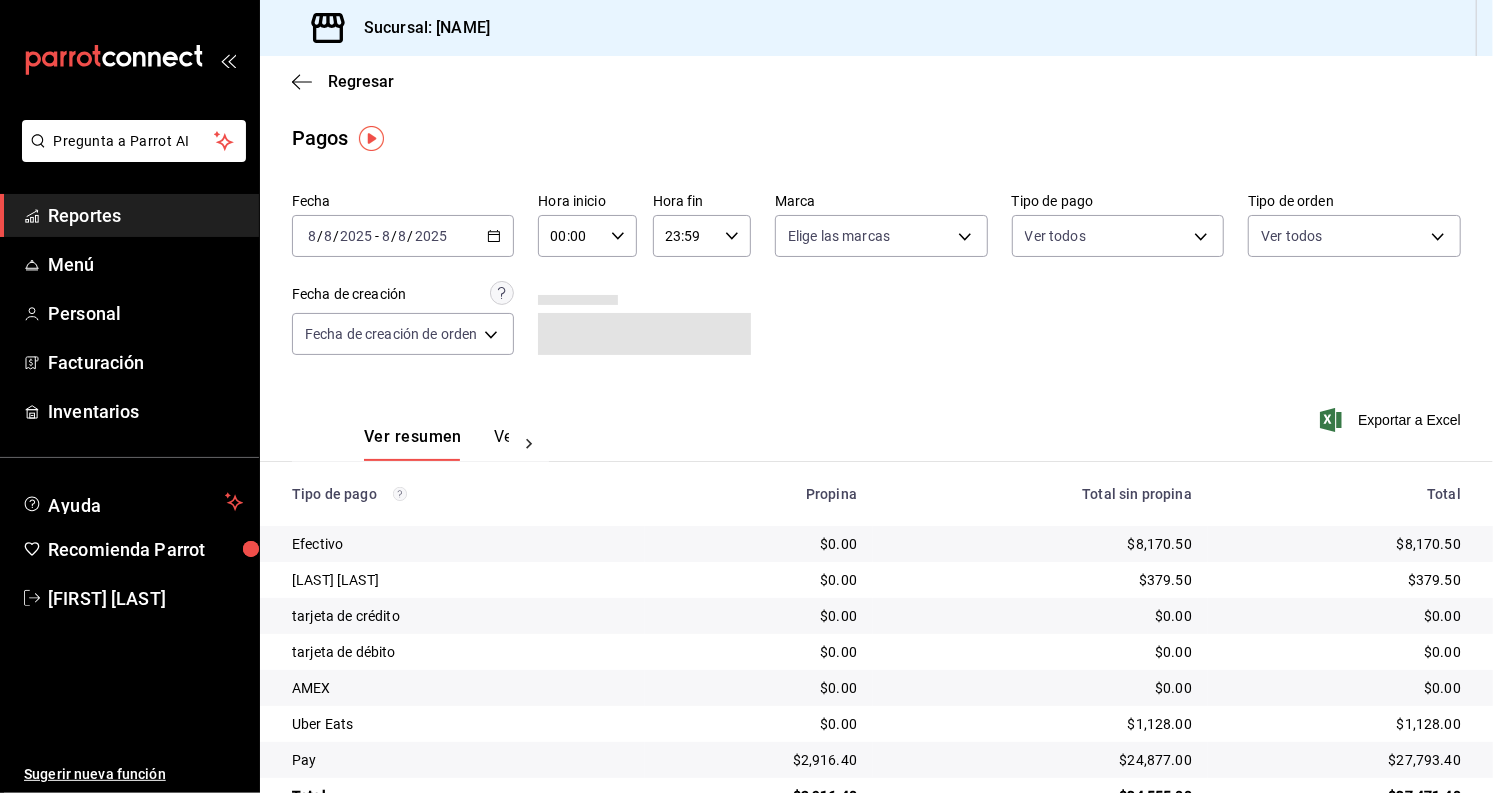 click on "$8,170.50" at bounding box center [1040, 544] 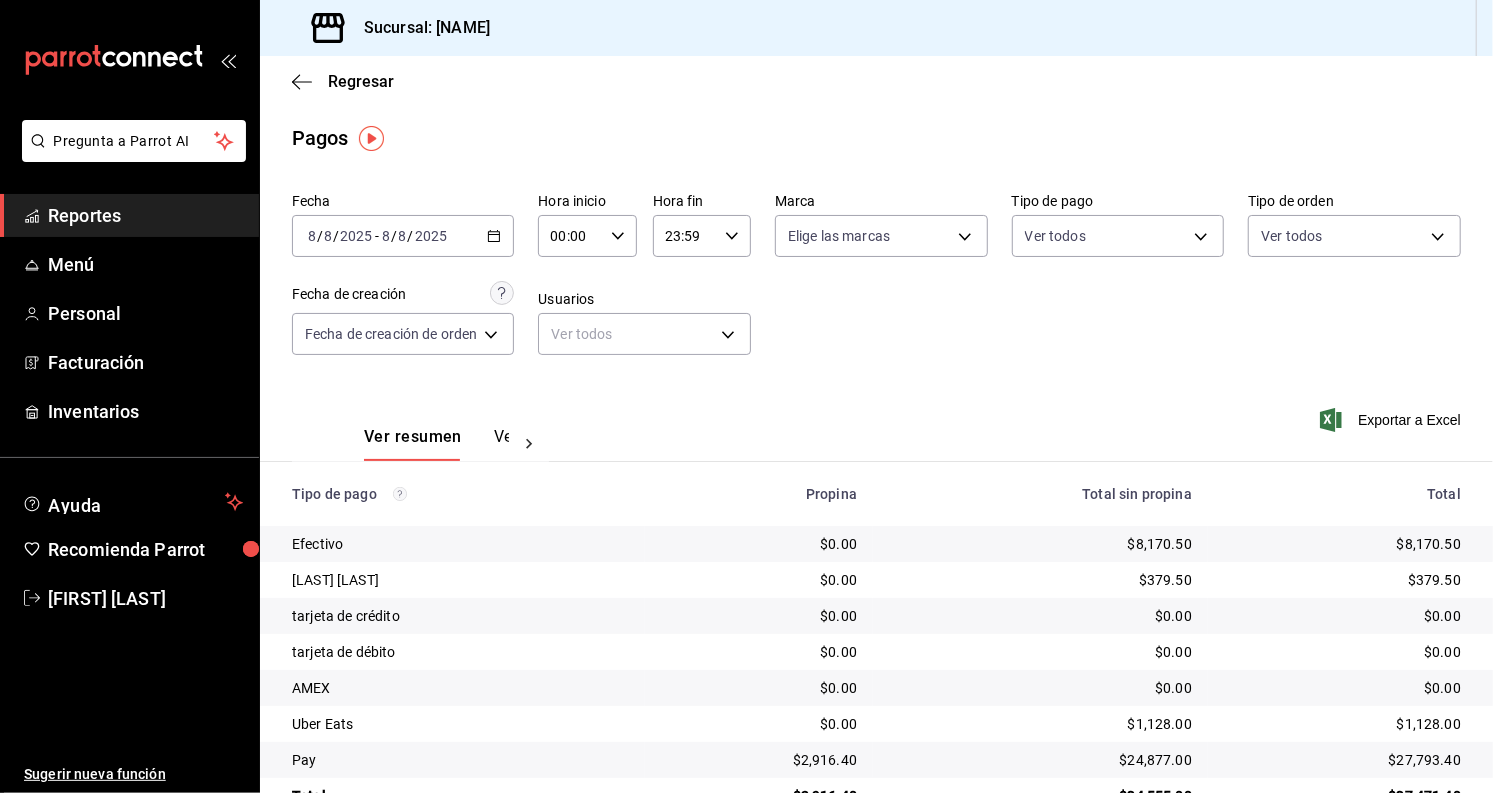 click on "Reportes" at bounding box center (145, 215) 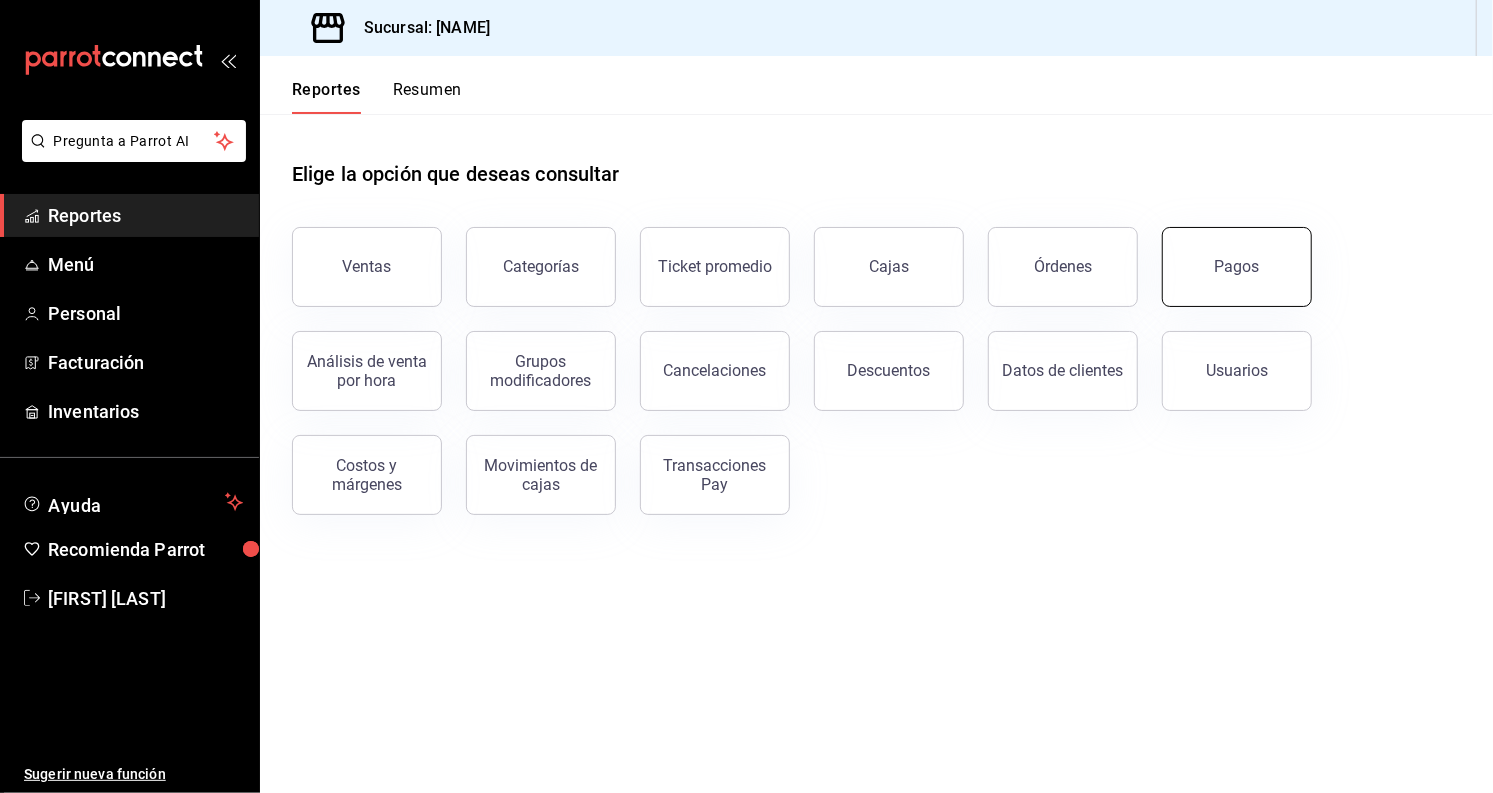 click on "Pagos" at bounding box center (1237, 267) 